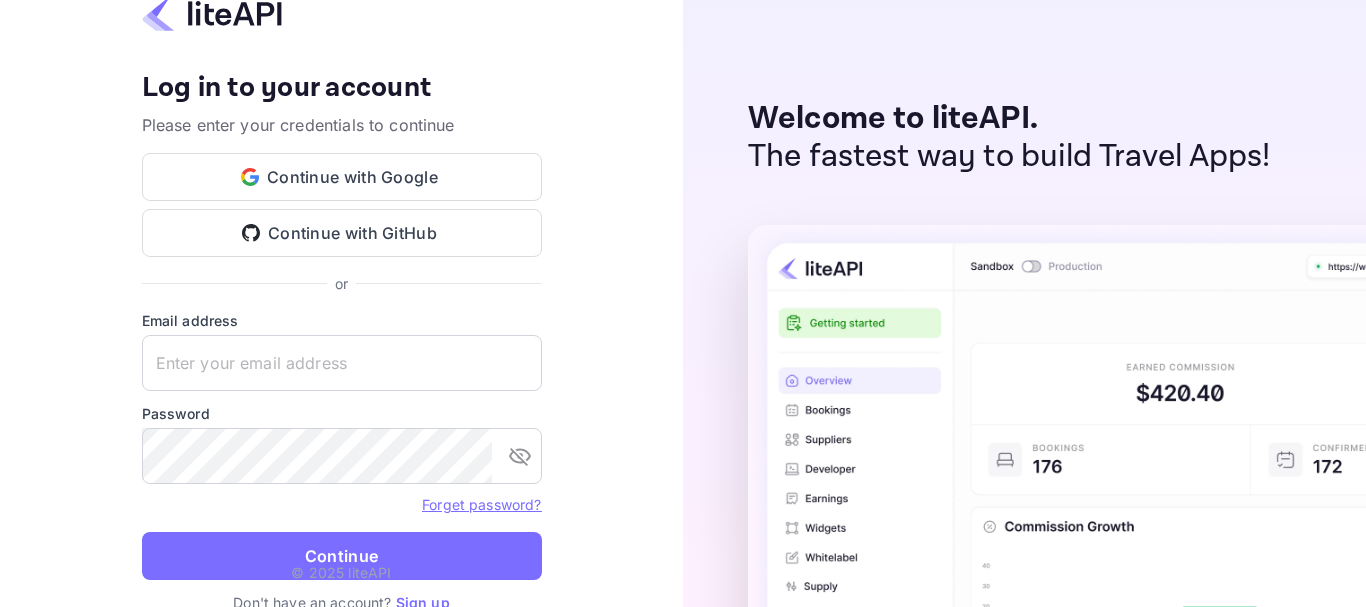 scroll, scrollTop: 0, scrollLeft: 0, axis: both 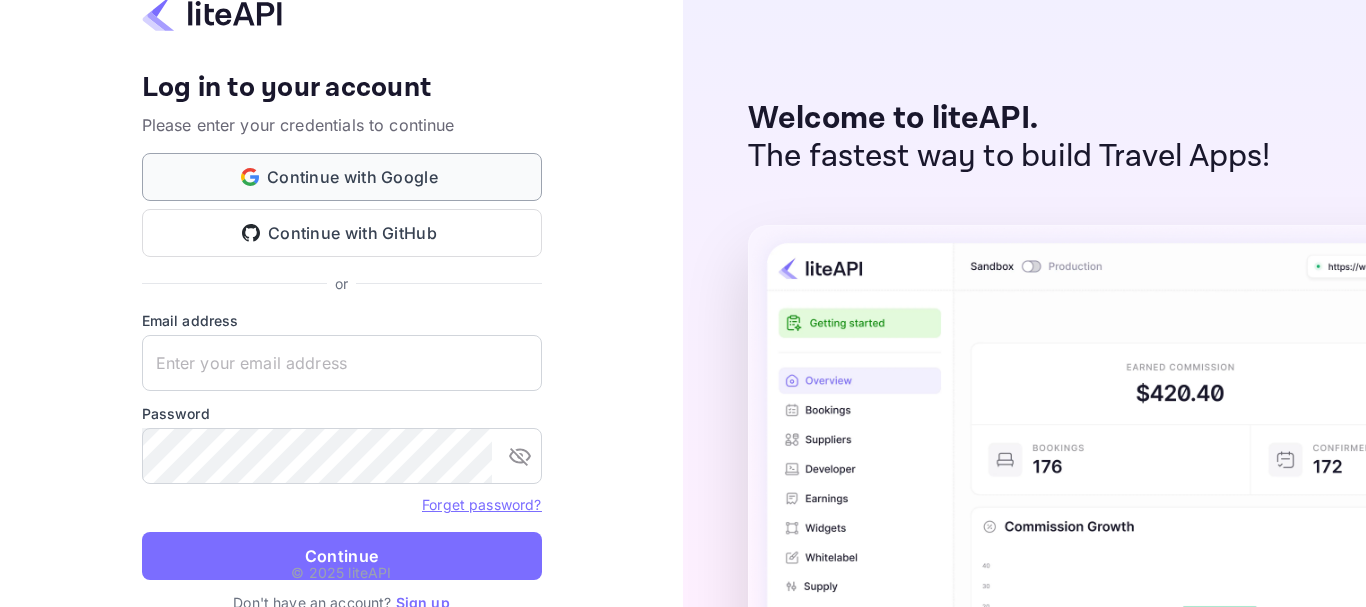 click on "Continue with Google" at bounding box center (342, 177) 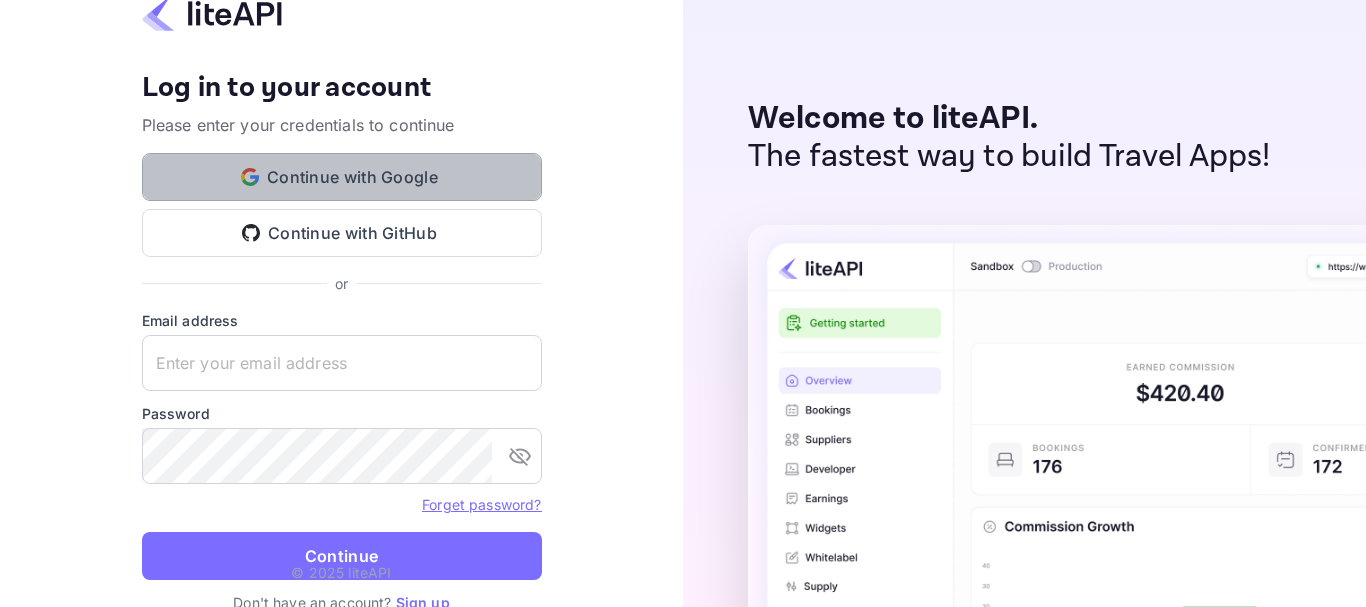 click on "Continue with Google" at bounding box center (342, 177) 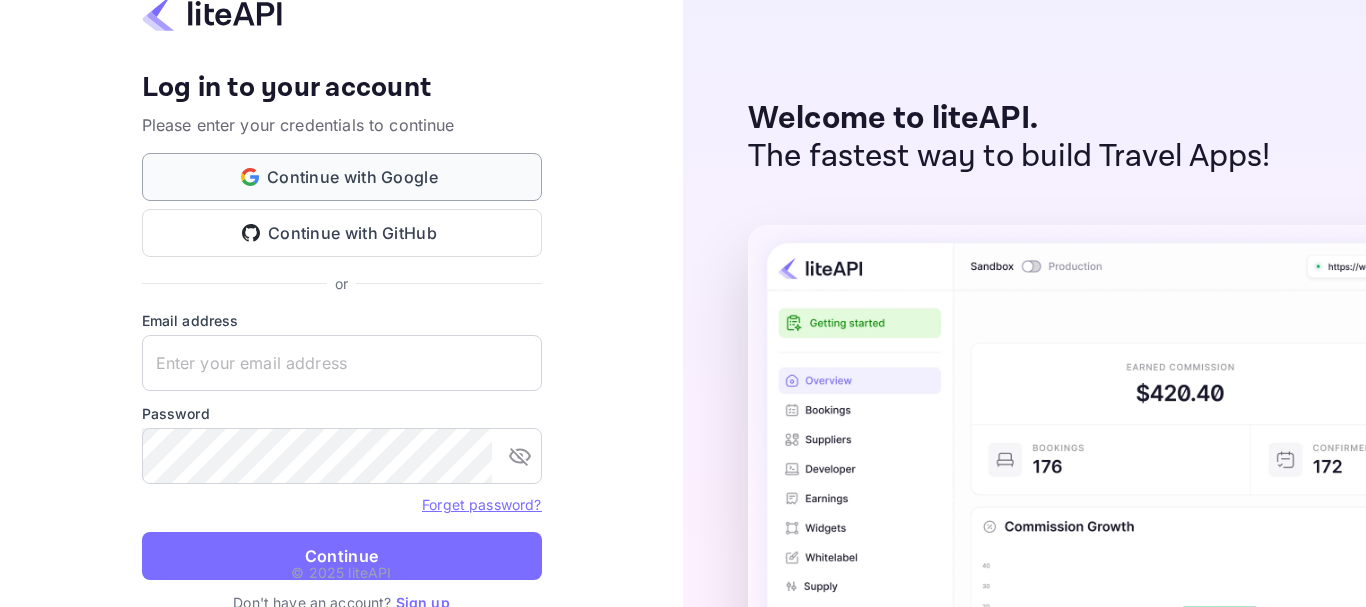 click on "Continue with Google" at bounding box center (342, 177) 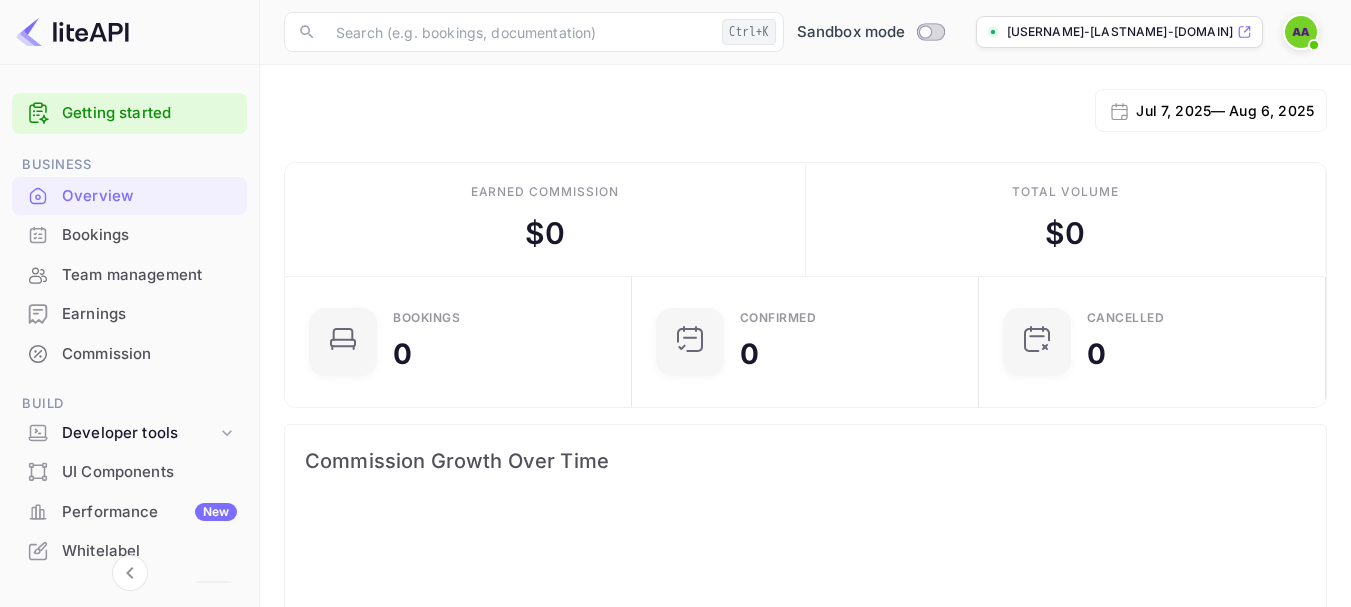 scroll, scrollTop: 0, scrollLeft: 0, axis: both 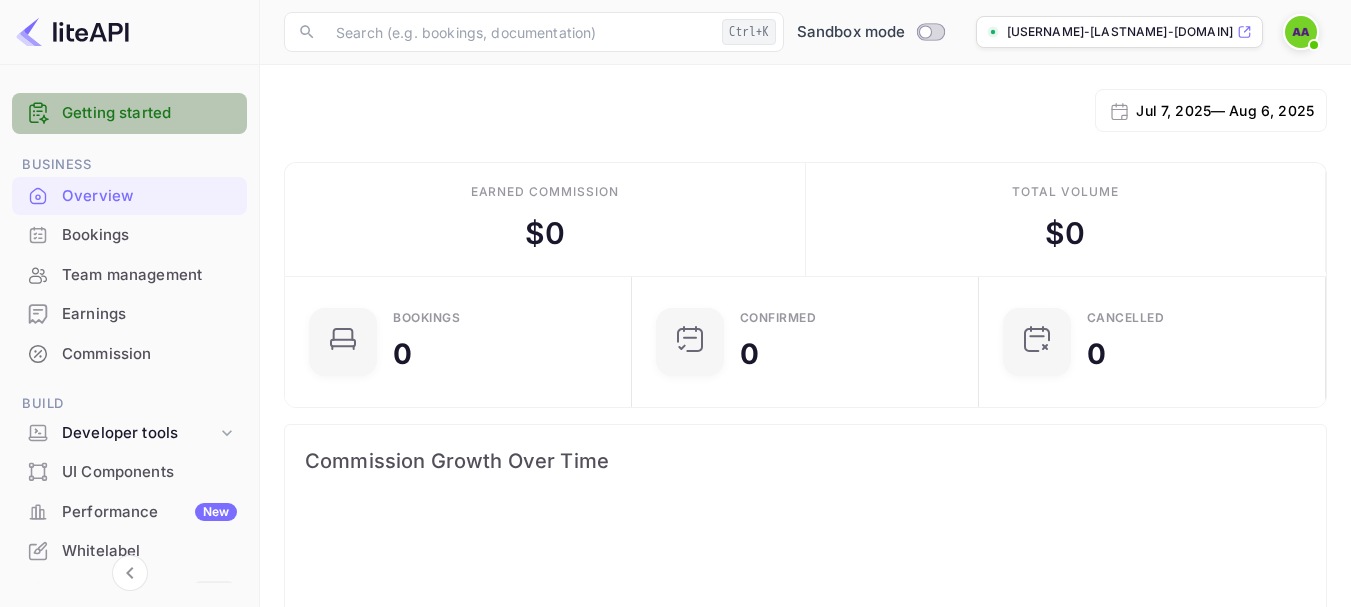 click on "Getting started" at bounding box center [149, 113] 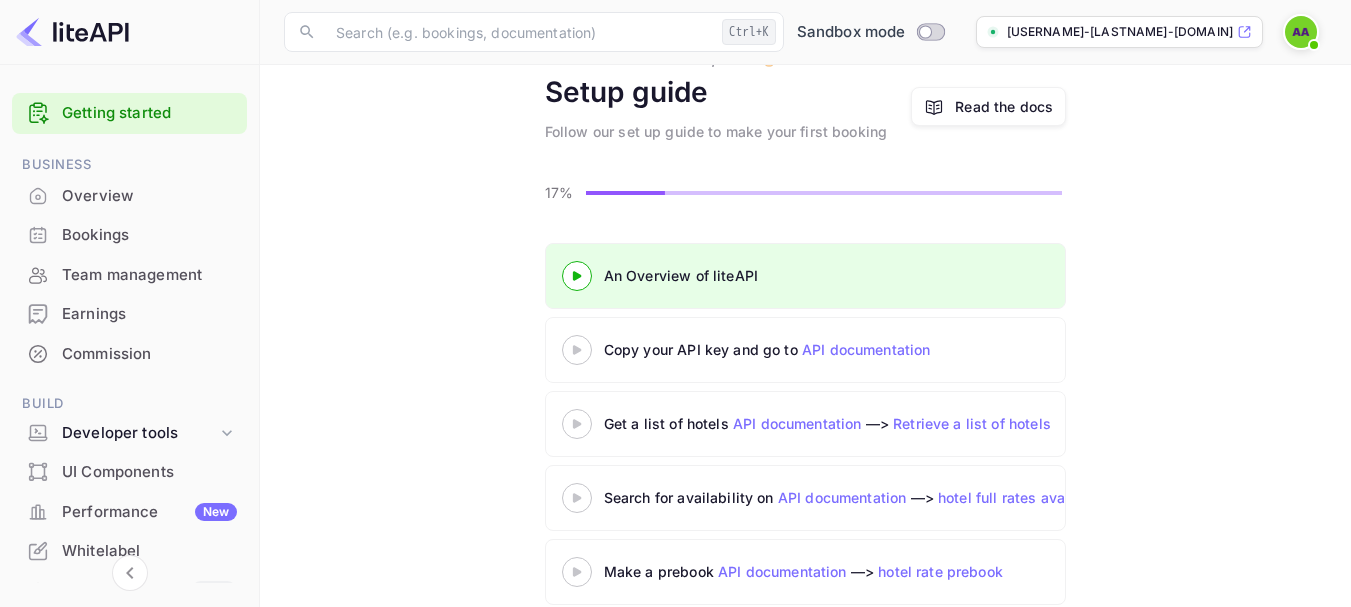 scroll, scrollTop: 82, scrollLeft: 0, axis: vertical 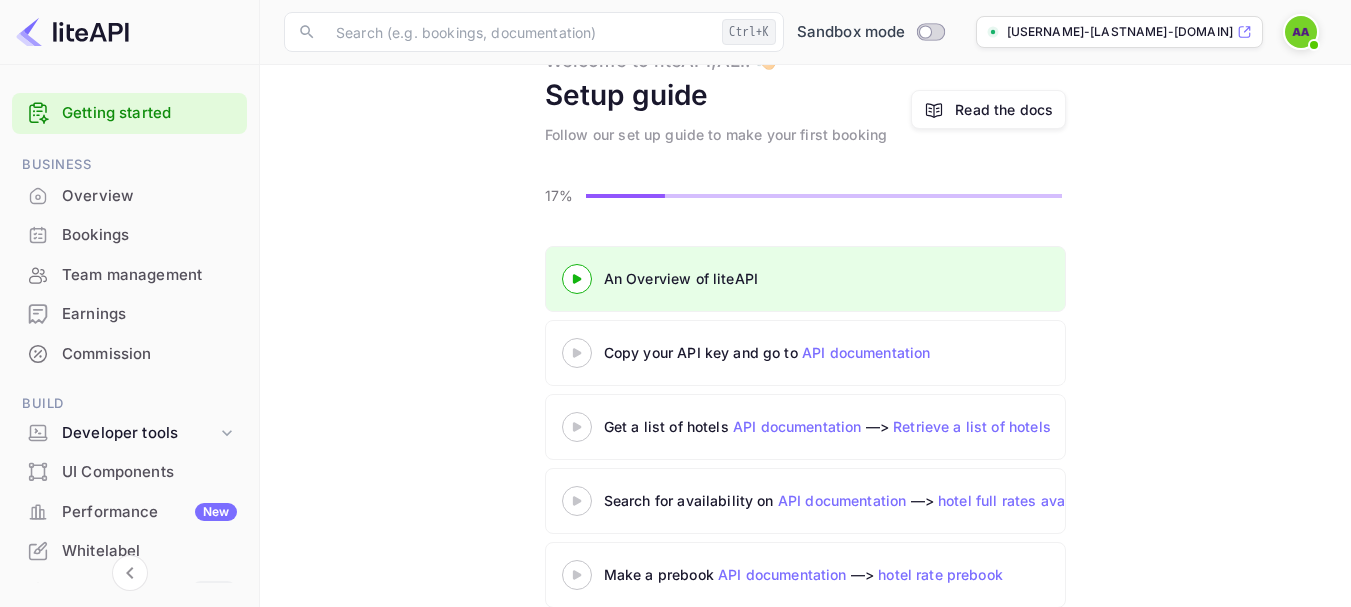 click at bounding box center [577, 352] 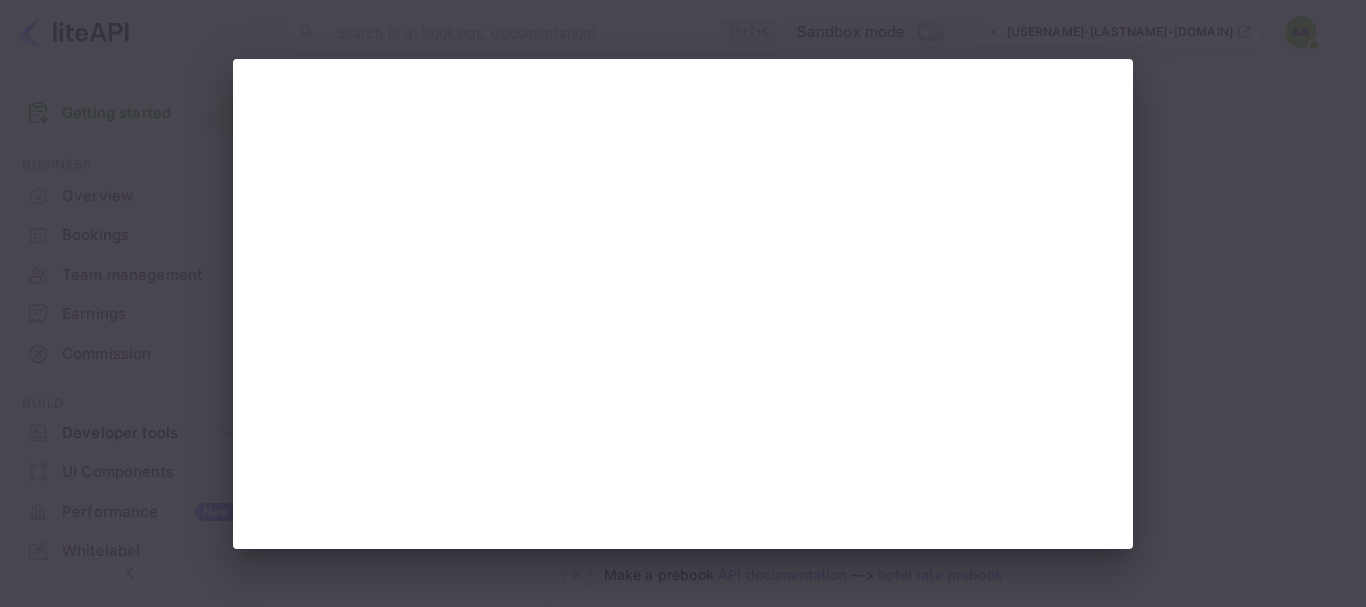 click at bounding box center [683, 303] 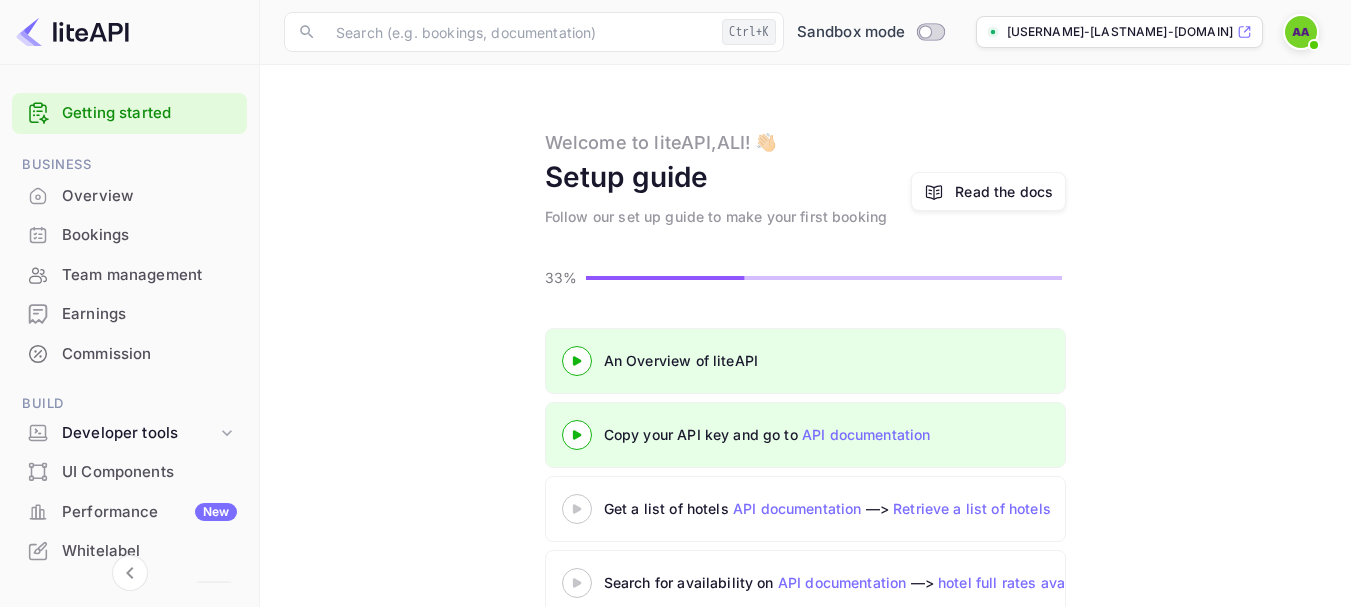 scroll, scrollTop: 82, scrollLeft: 0, axis: vertical 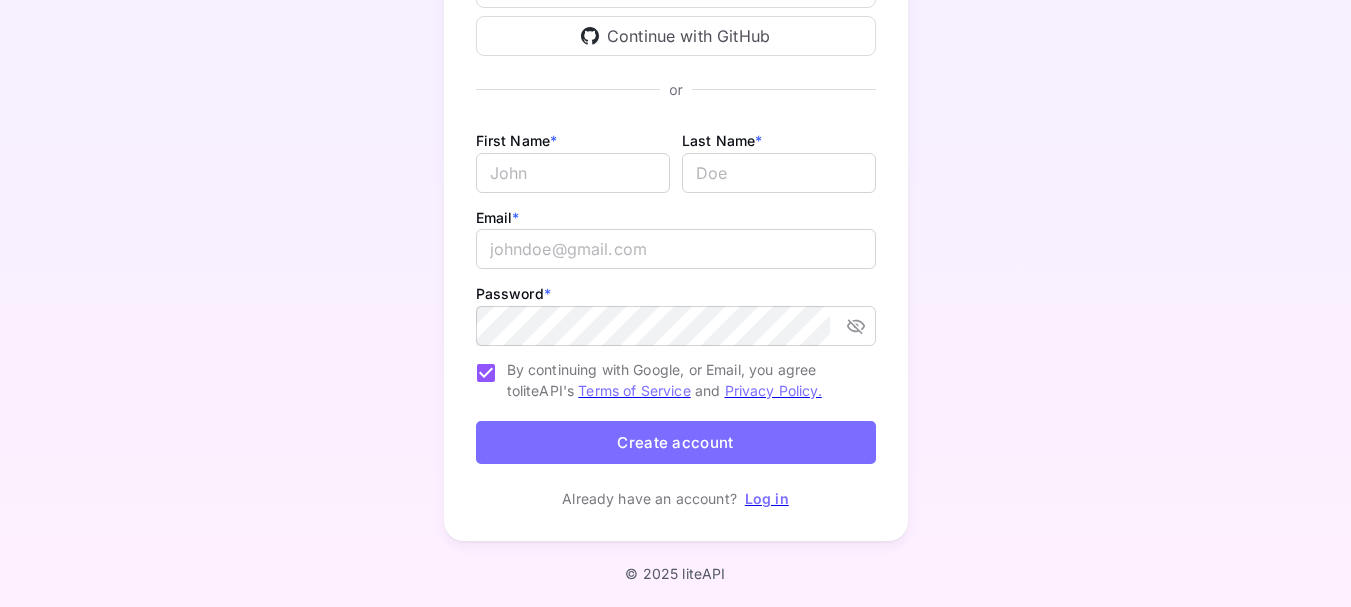 click on "Log in" at bounding box center [767, 498] 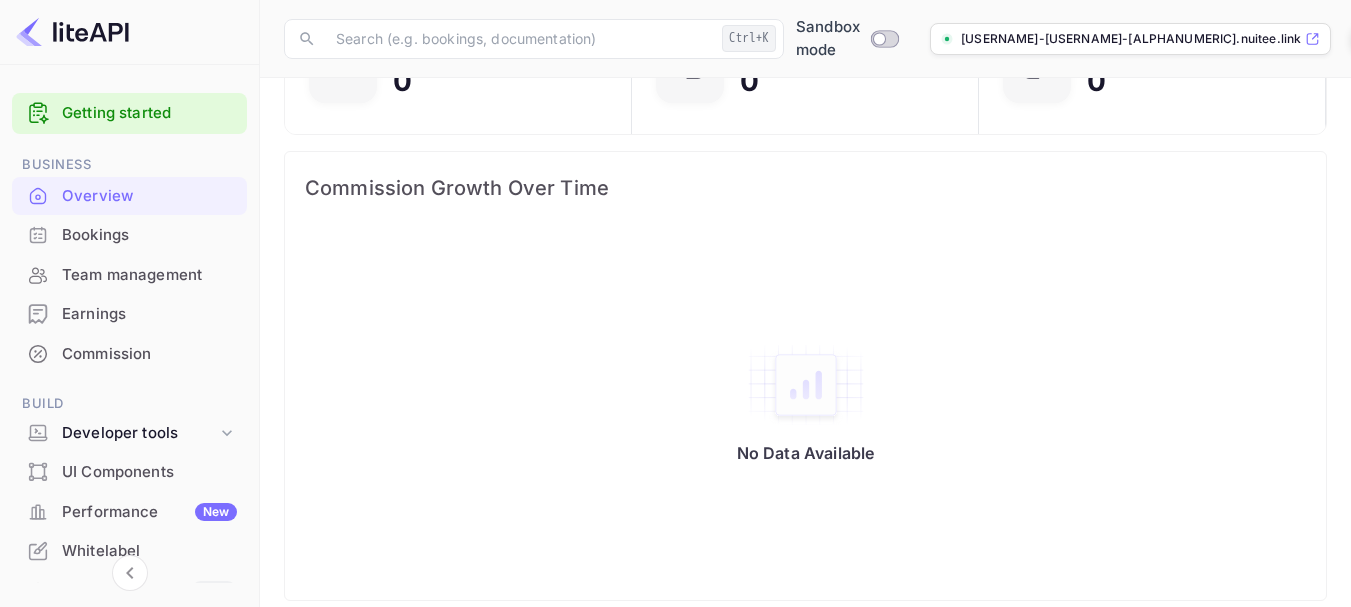scroll, scrollTop: 0, scrollLeft: 0, axis: both 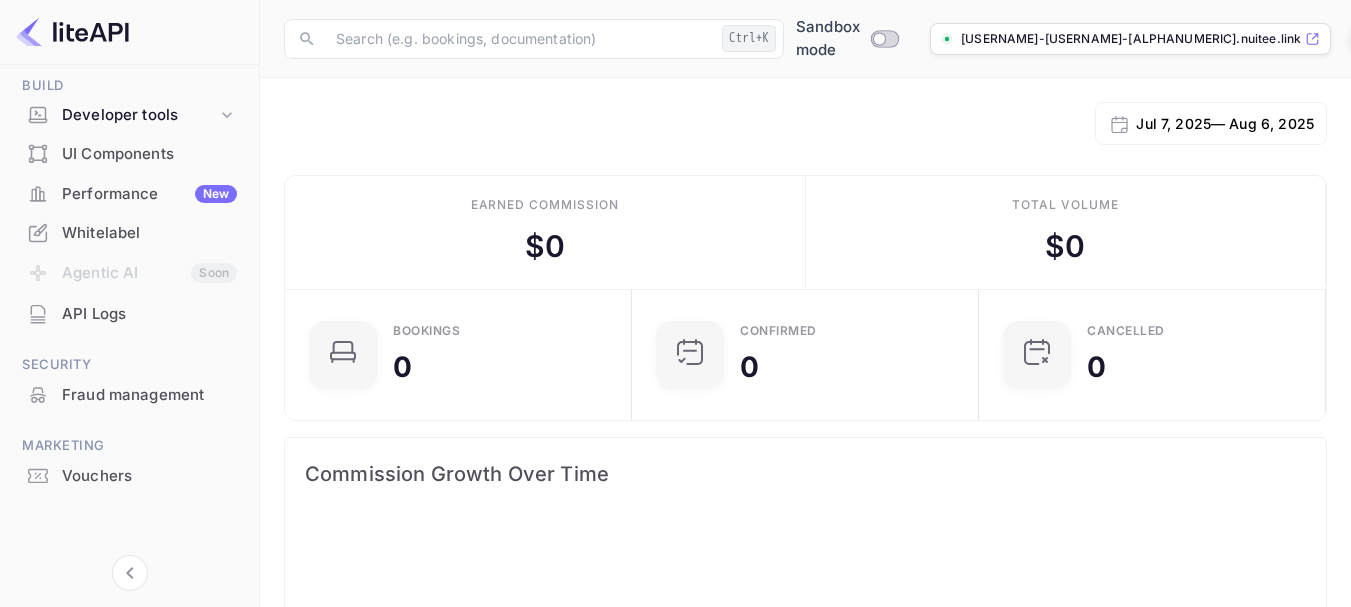 click on "API Logs" at bounding box center [149, 314] 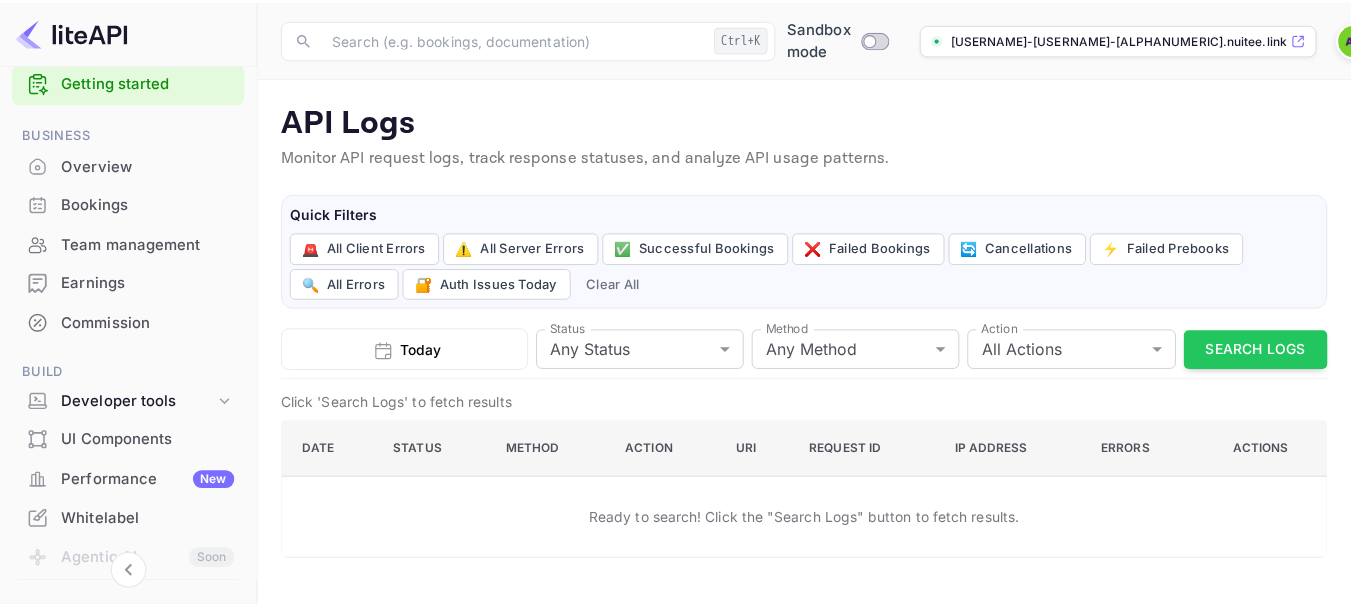 scroll, scrollTop: 0, scrollLeft: 0, axis: both 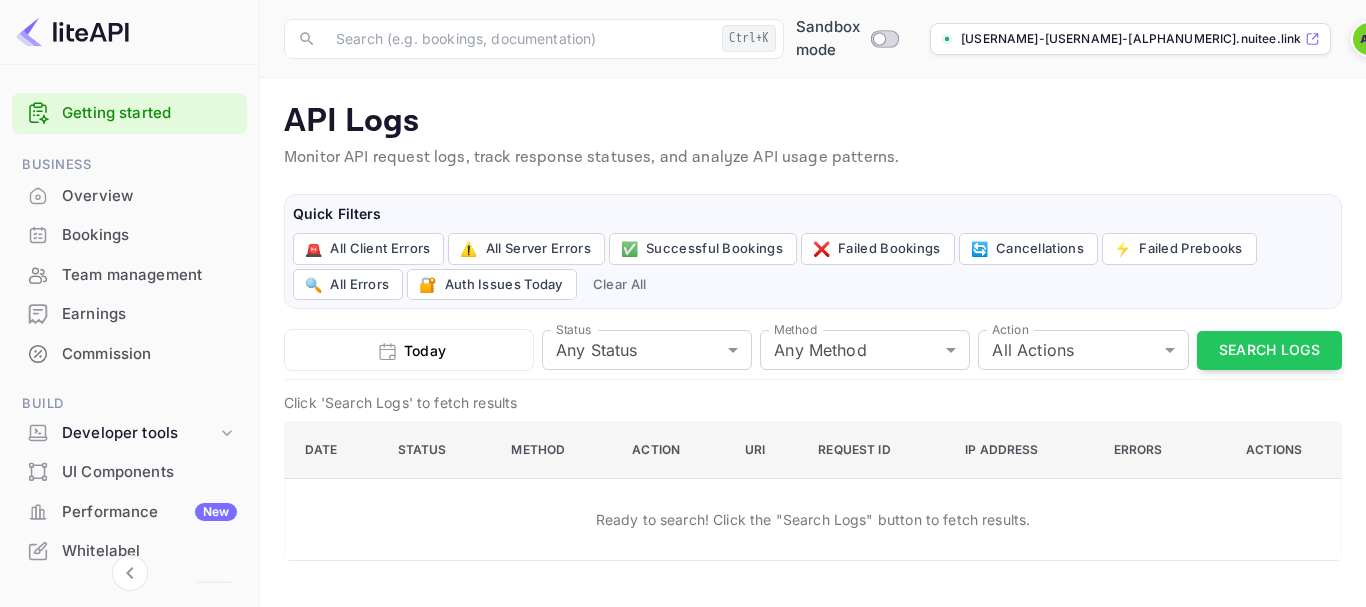 click on "Overview" at bounding box center (149, 196) 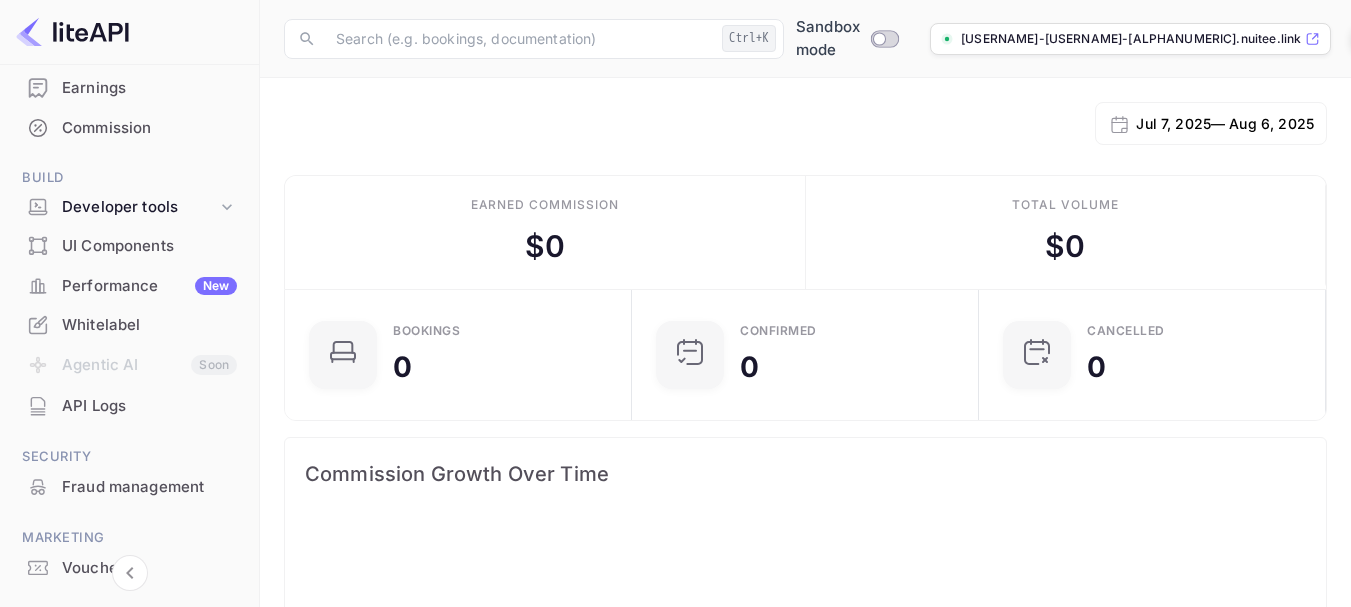scroll, scrollTop: 200, scrollLeft: 0, axis: vertical 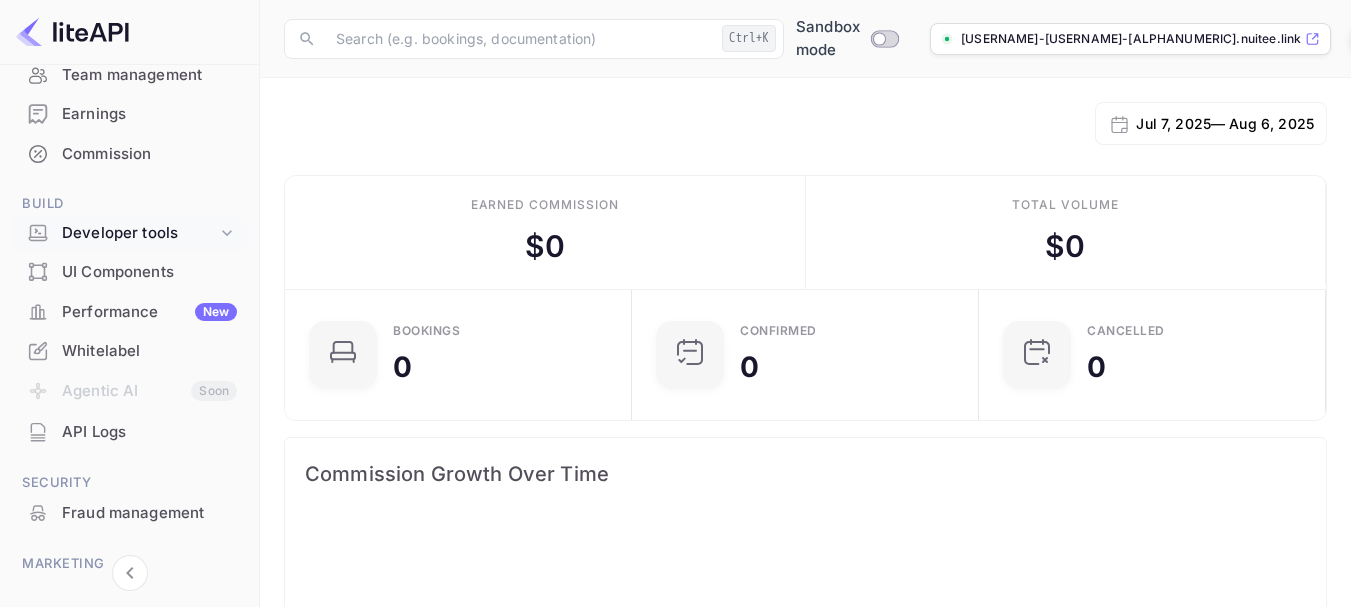 click on "Developer tools" at bounding box center [139, 233] 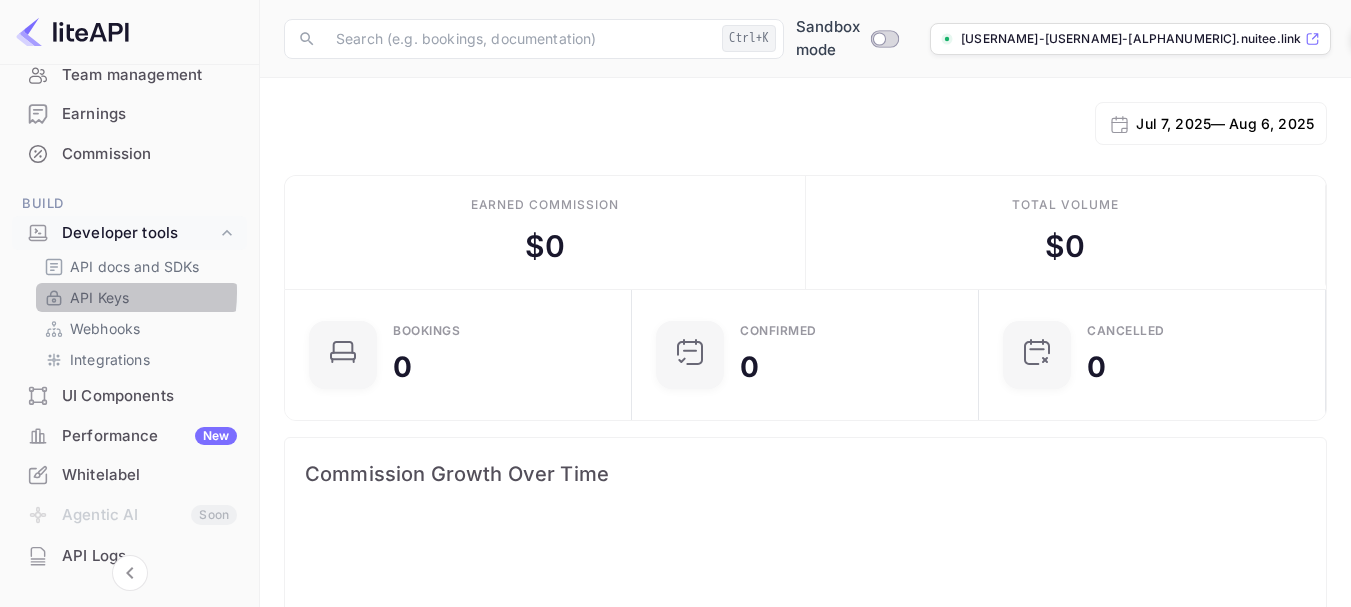 click on "API Keys" at bounding box center [99, 297] 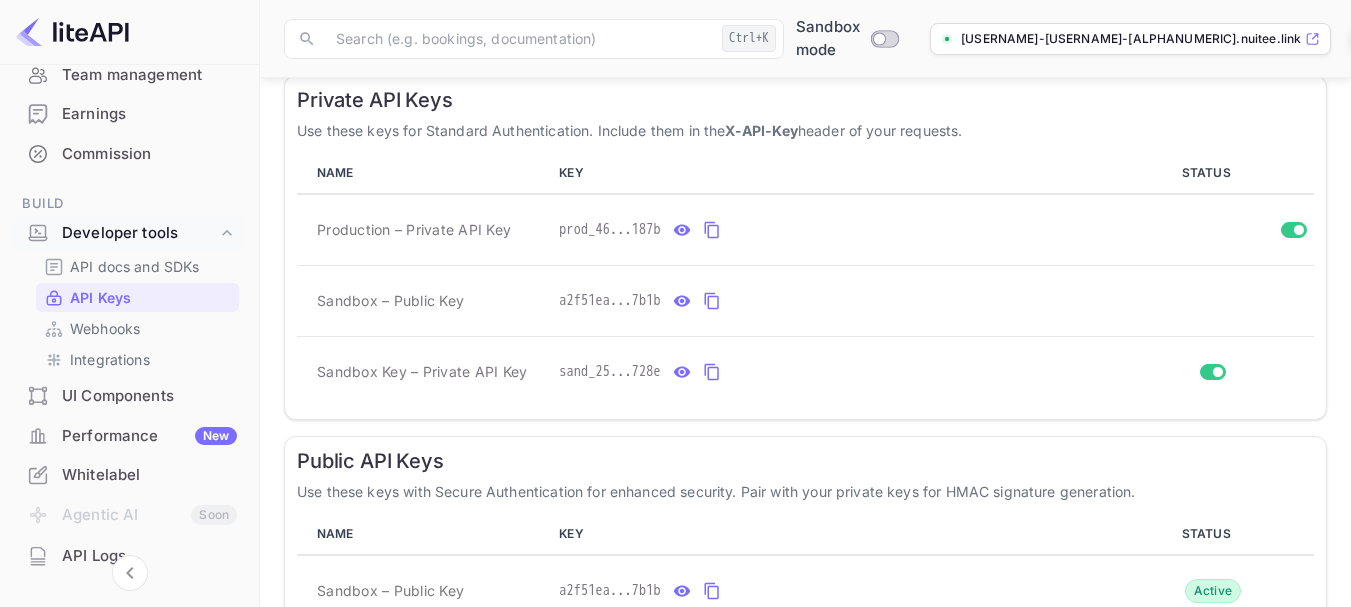 scroll, scrollTop: 400, scrollLeft: 0, axis: vertical 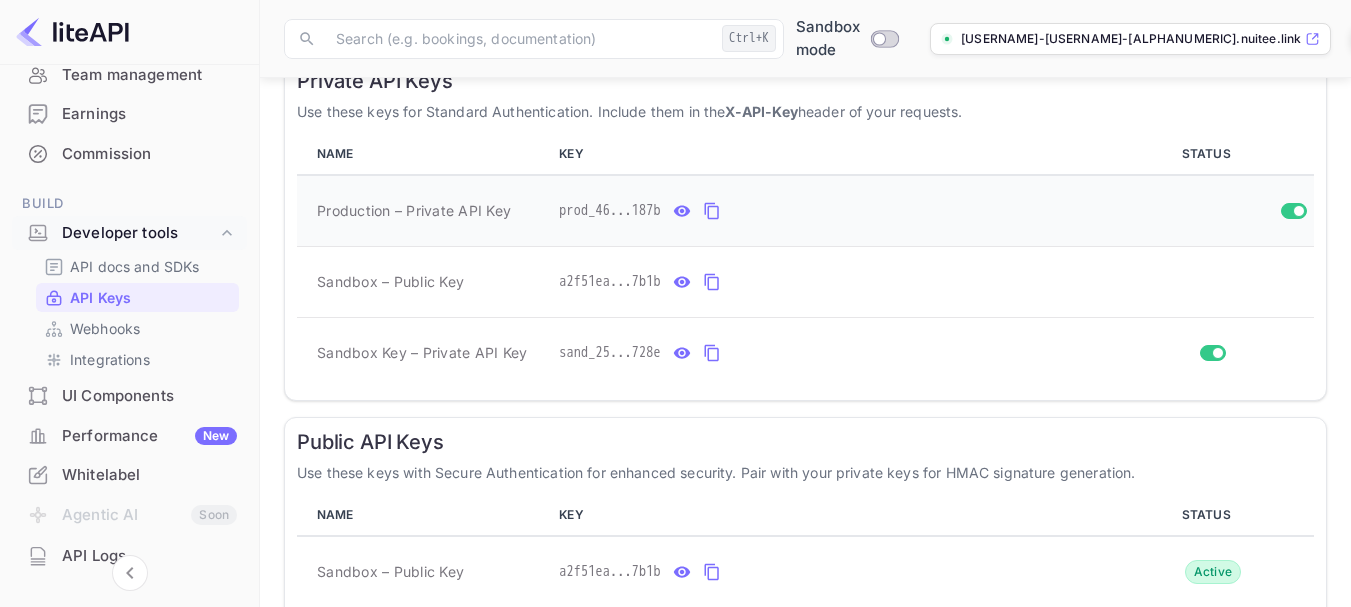 click 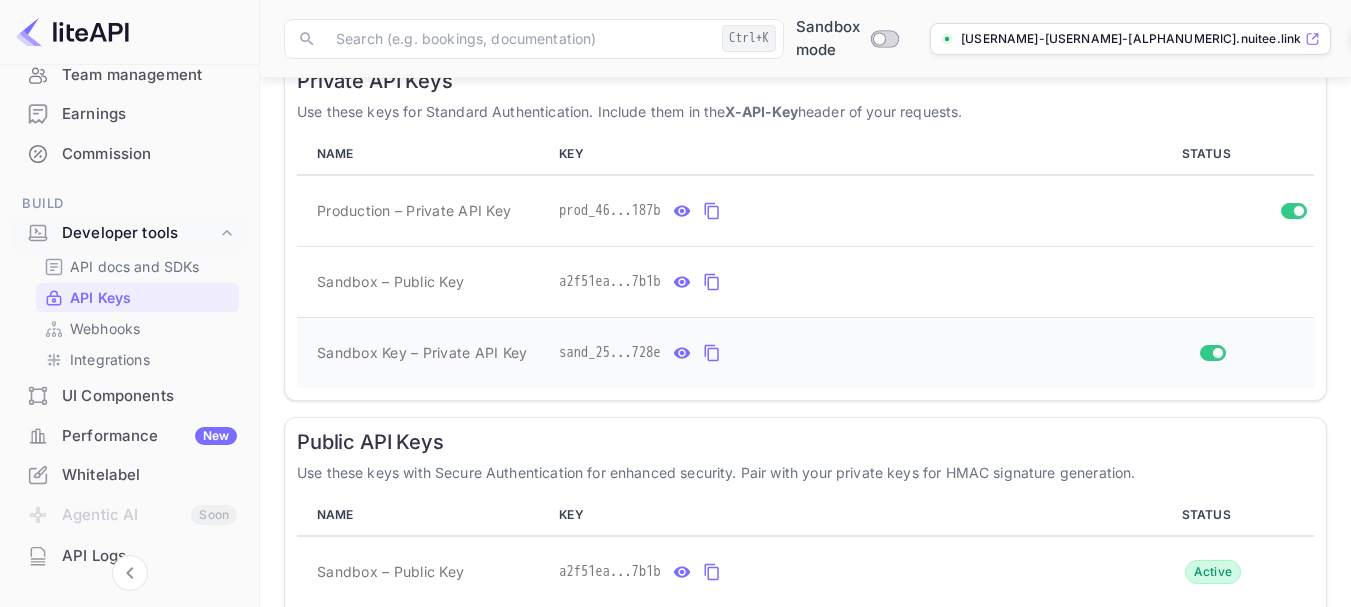 click 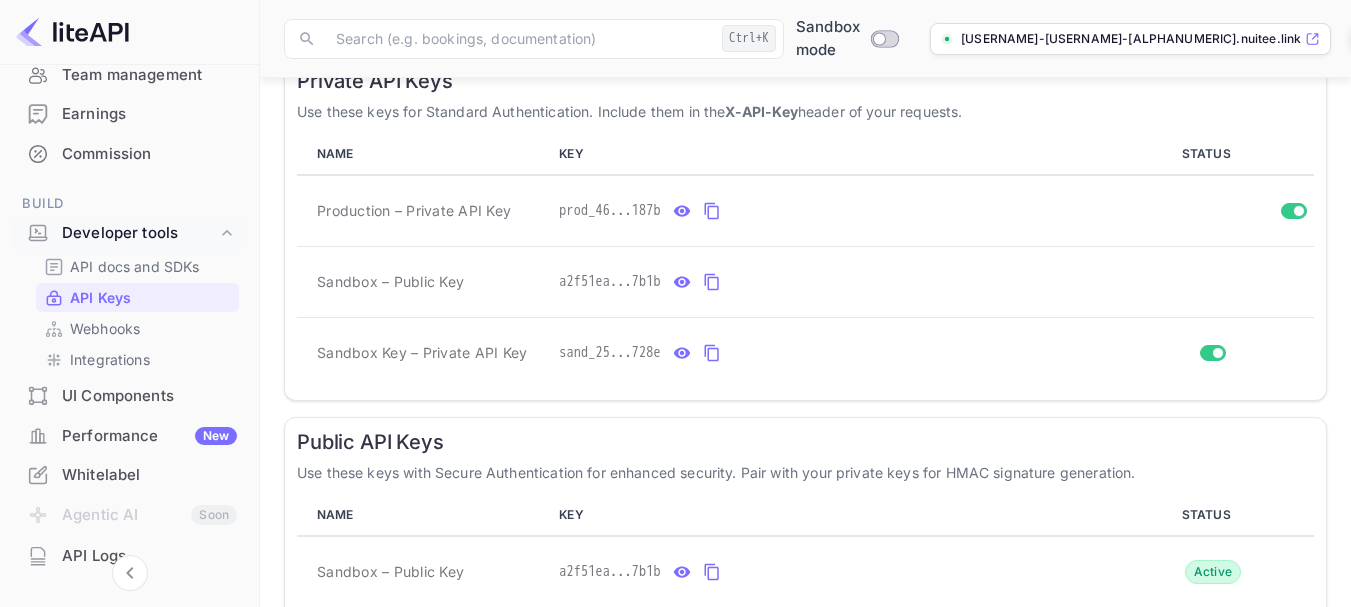 scroll, scrollTop: 0, scrollLeft: 0, axis: both 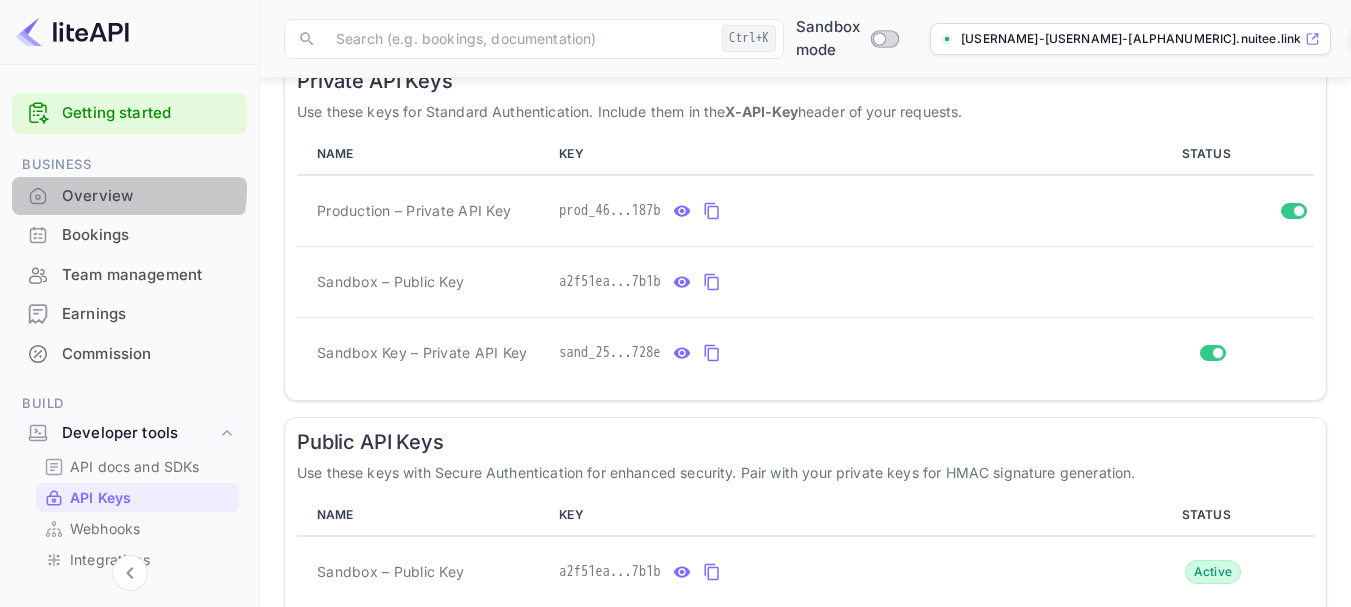 click on "Overview" at bounding box center [149, 196] 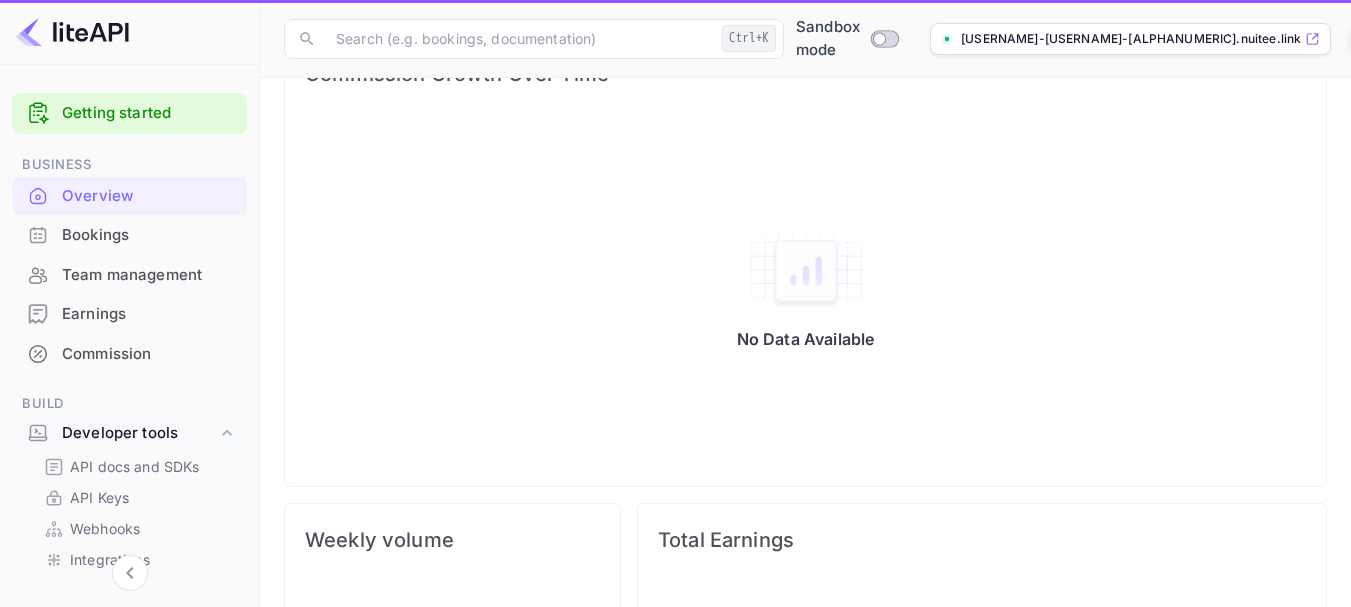scroll, scrollTop: 0, scrollLeft: 0, axis: both 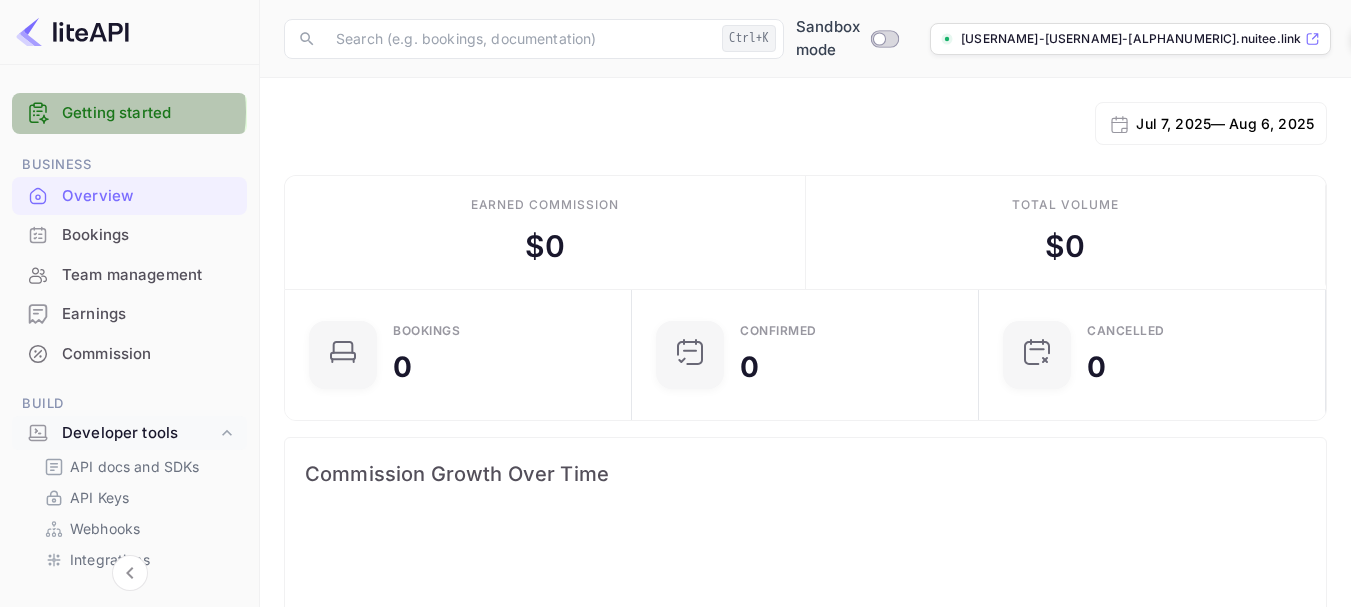click on "Getting started" at bounding box center [149, 113] 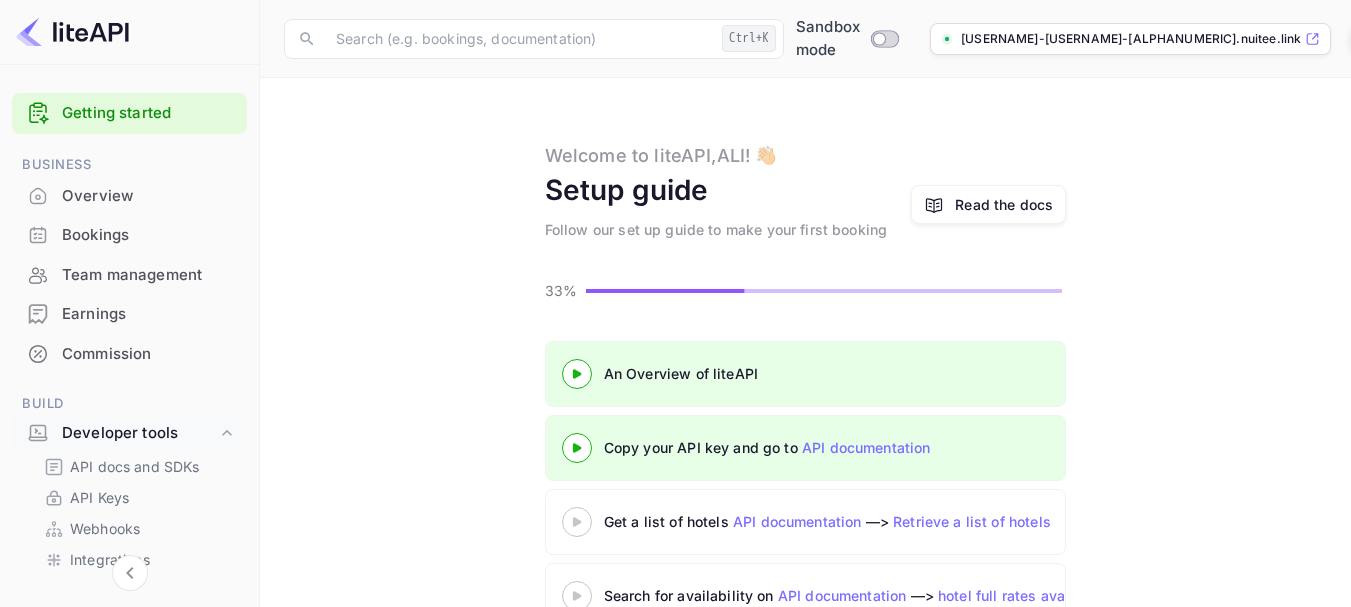 click on "Read the docs" at bounding box center [1004, 204] 